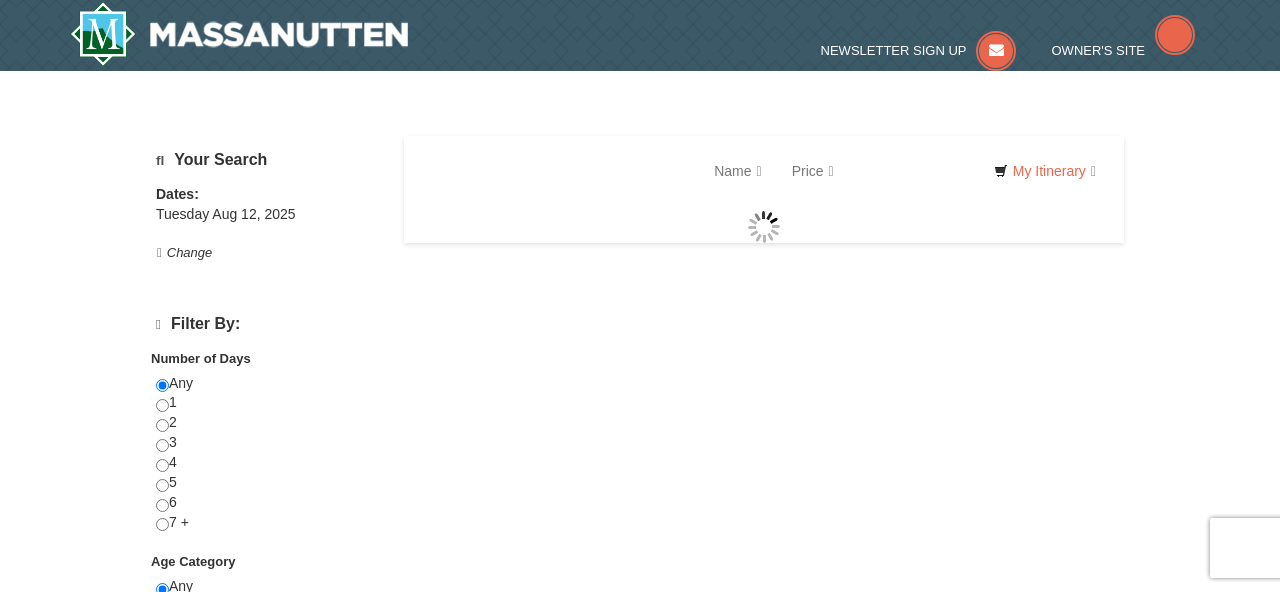 scroll, scrollTop: 0, scrollLeft: 0, axis: both 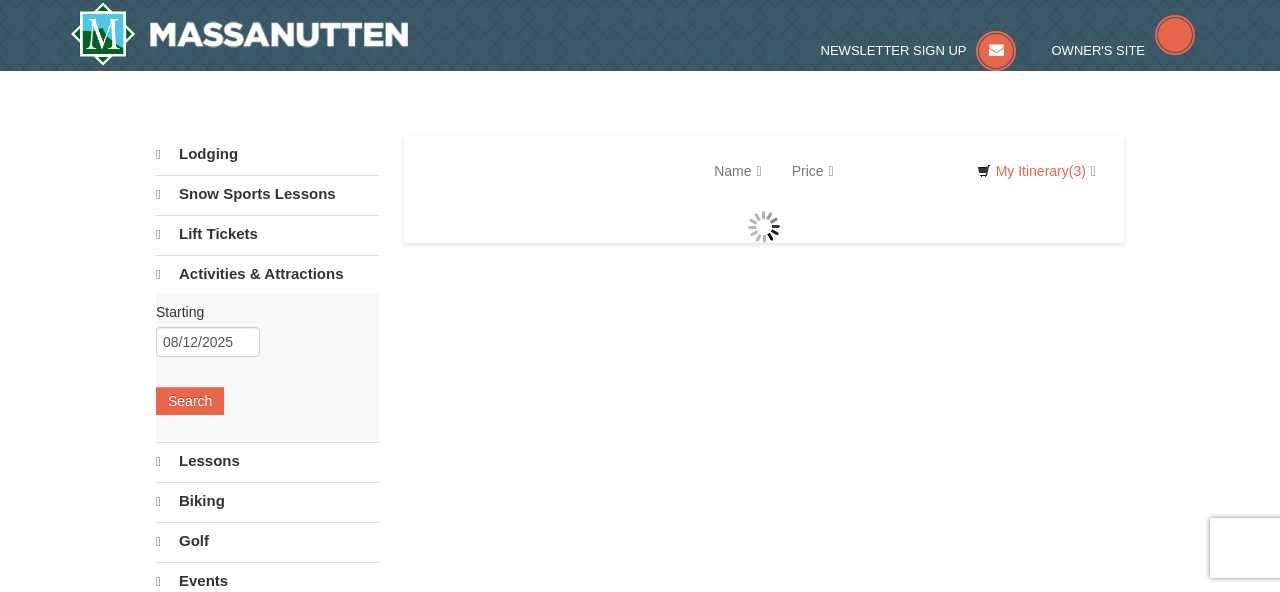 select on "8" 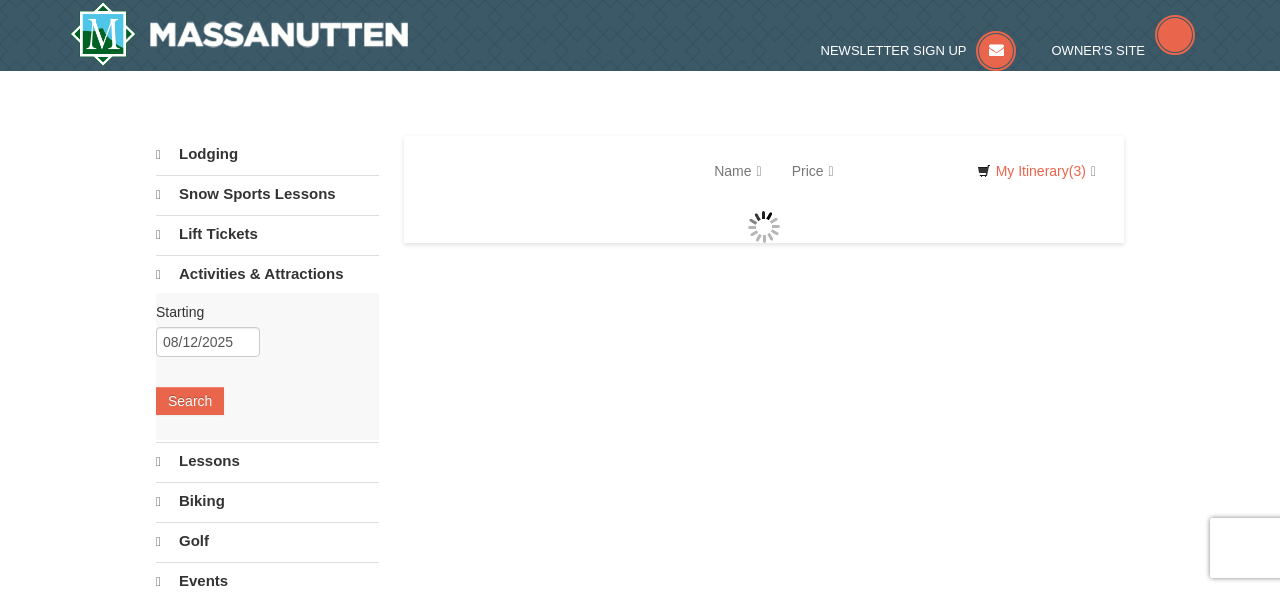 select on "8" 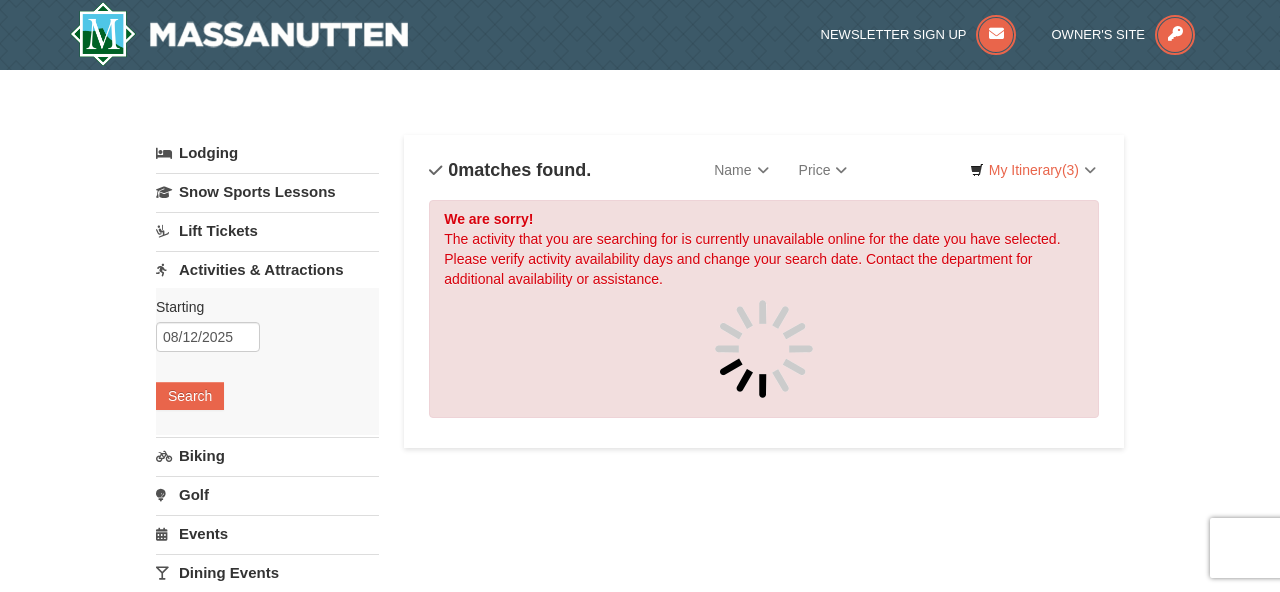 click on "Lift Tickets" at bounding box center (267, 230) 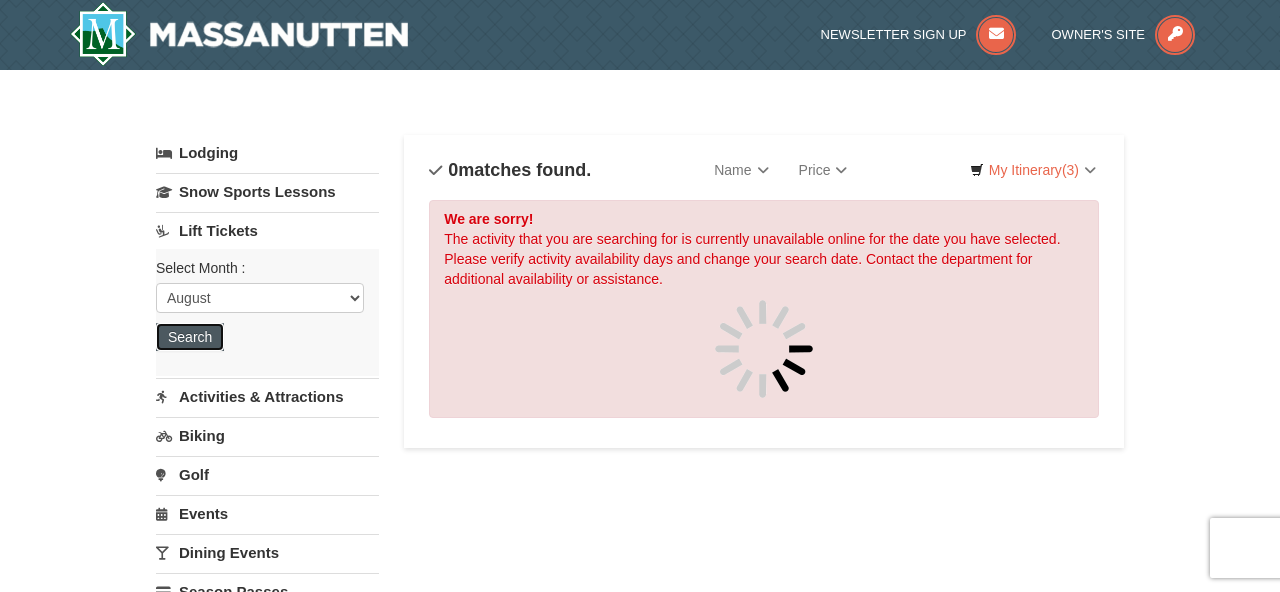 click on "Search" at bounding box center (190, 337) 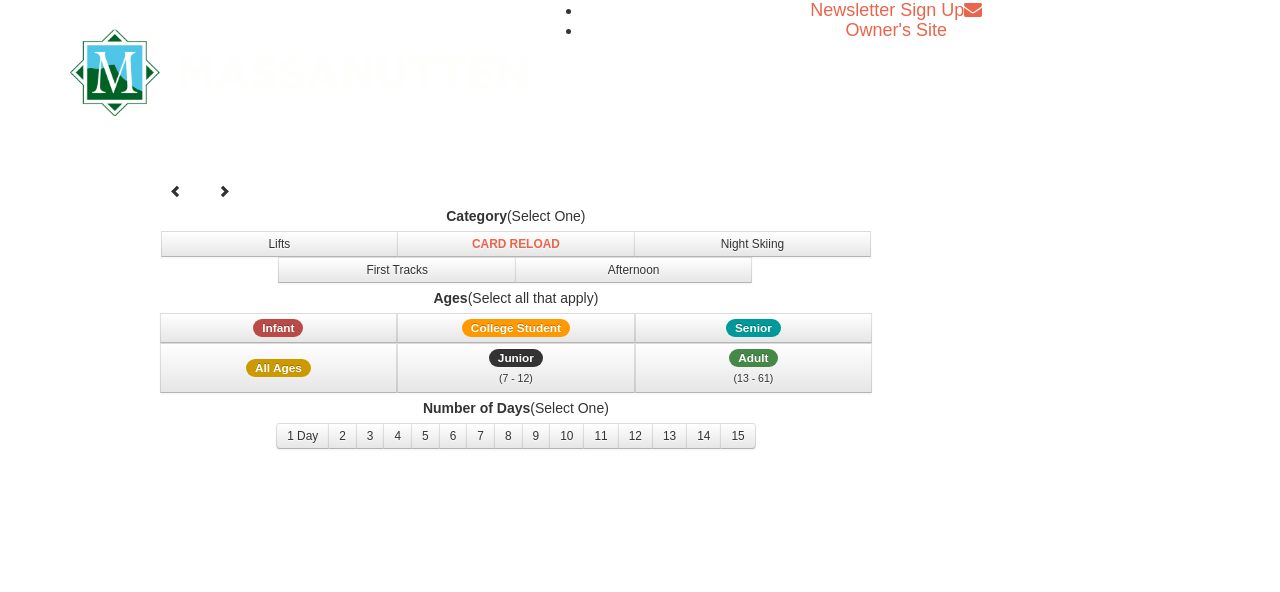 scroll, scrollTop: 0, scrollLeft: 0, axis: both 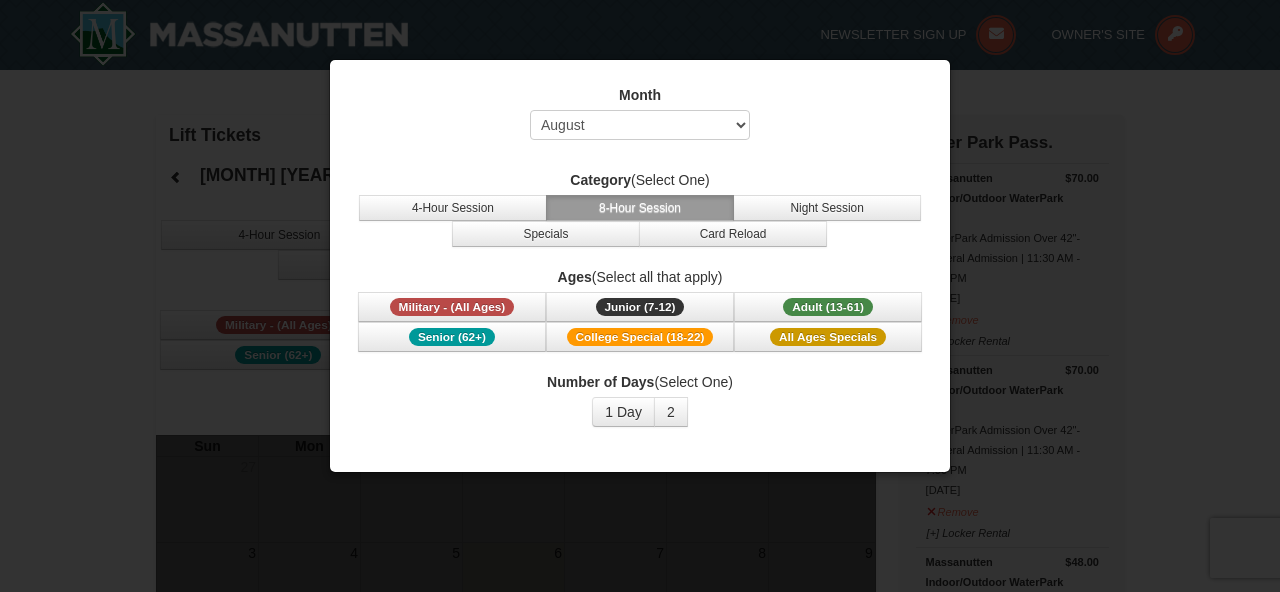 click at bounding box center [640, 296] 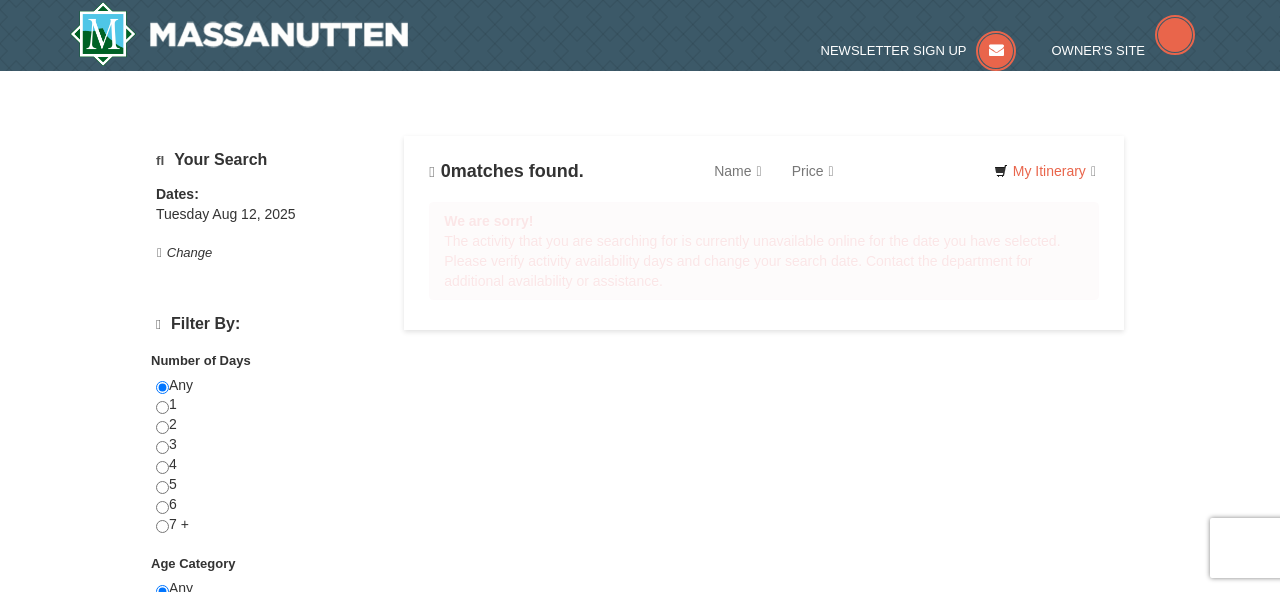 scroll, scrollTop: 0, scrollLeft: 0, axis: both 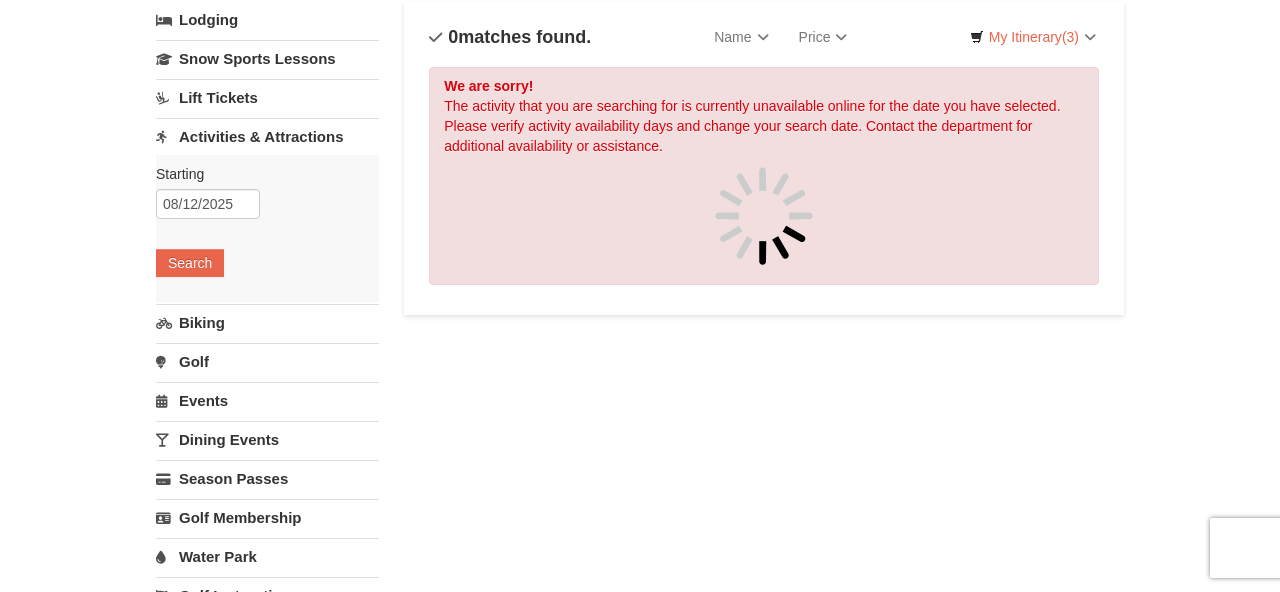 click on "Activities & Attractions" at bounding box center (267, 136) 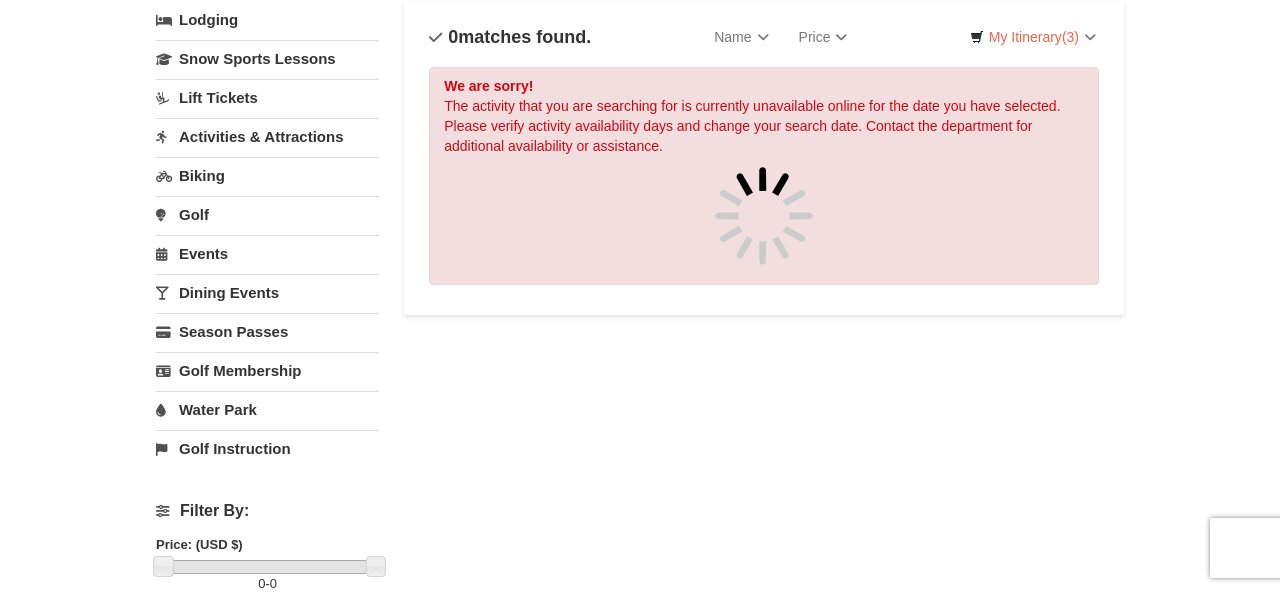 click on "Activities & Attractions" at bounding box center [267, 136] 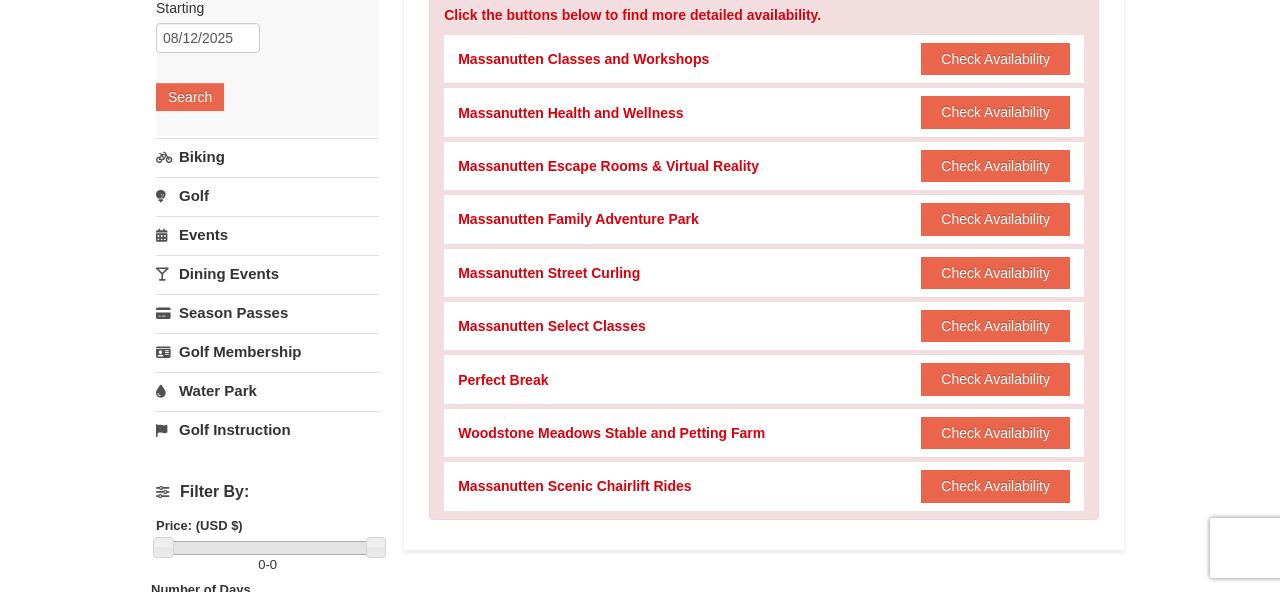 scroll, scrollTop: 294, scrollLeft: 0, axis: vertical 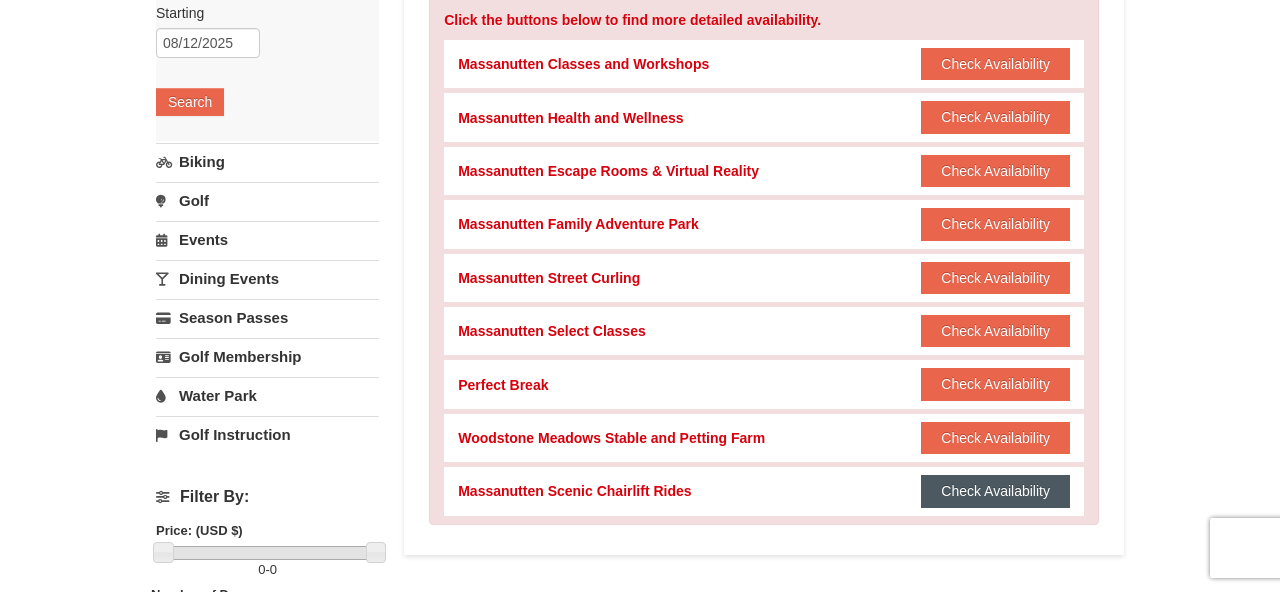 click on "Check Availability" at bounding box center (995, 491) 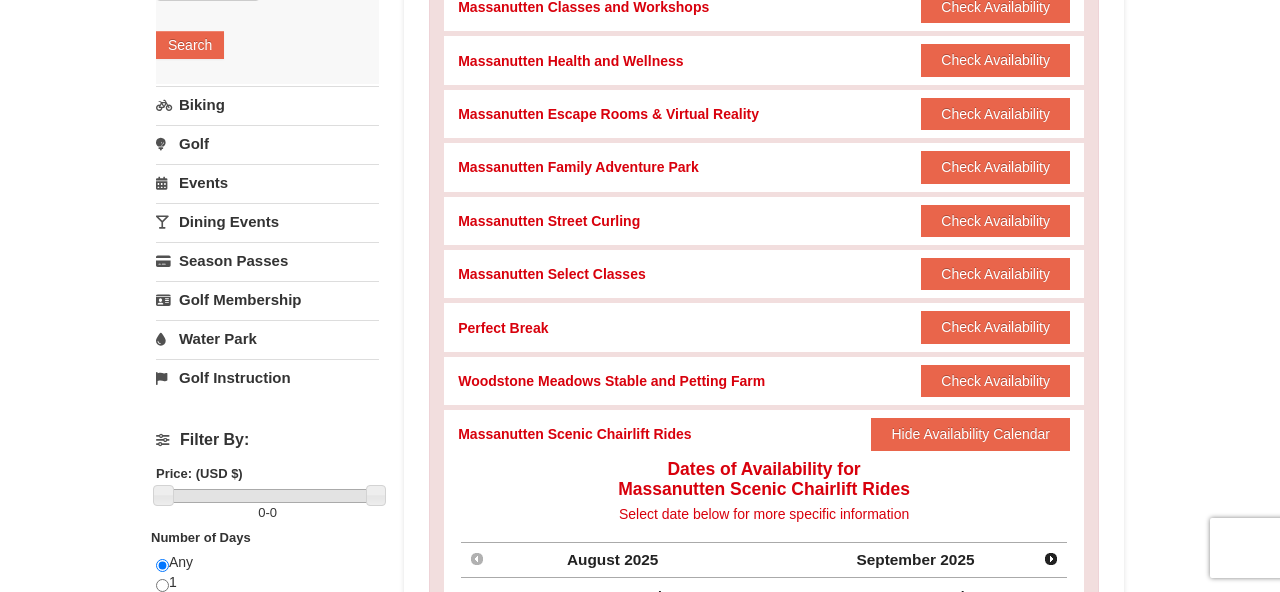 scroll, scrollTop: 349, scrollLeft: 0, axis: vertical 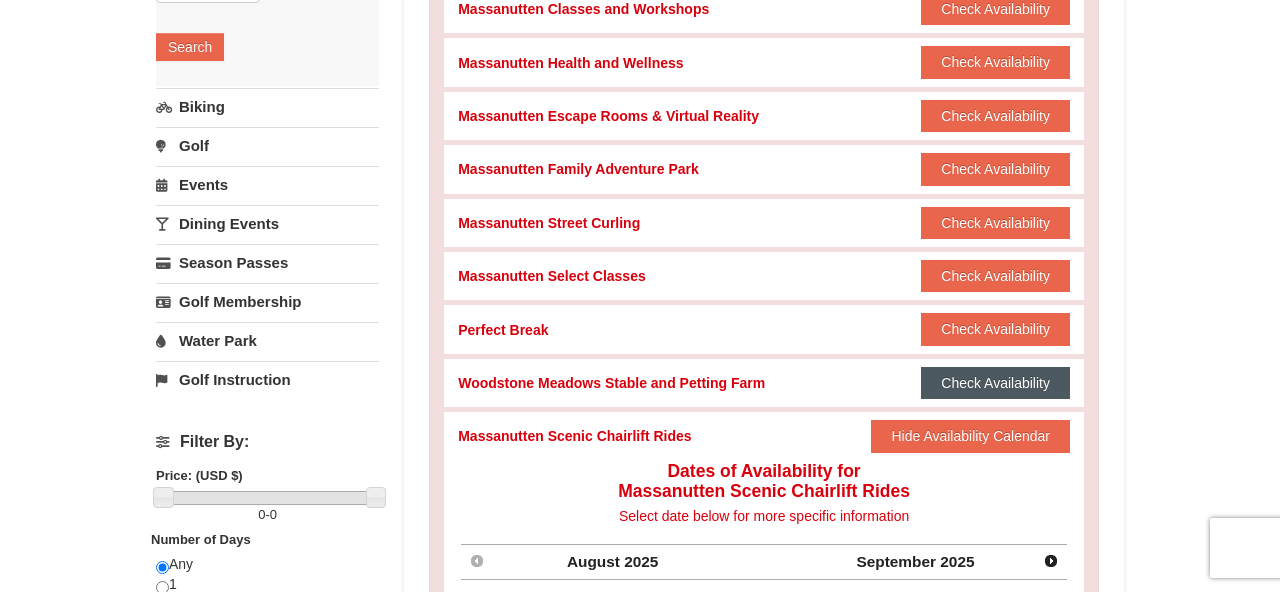 click on "Check Availability" at bounding box center [995, 383] 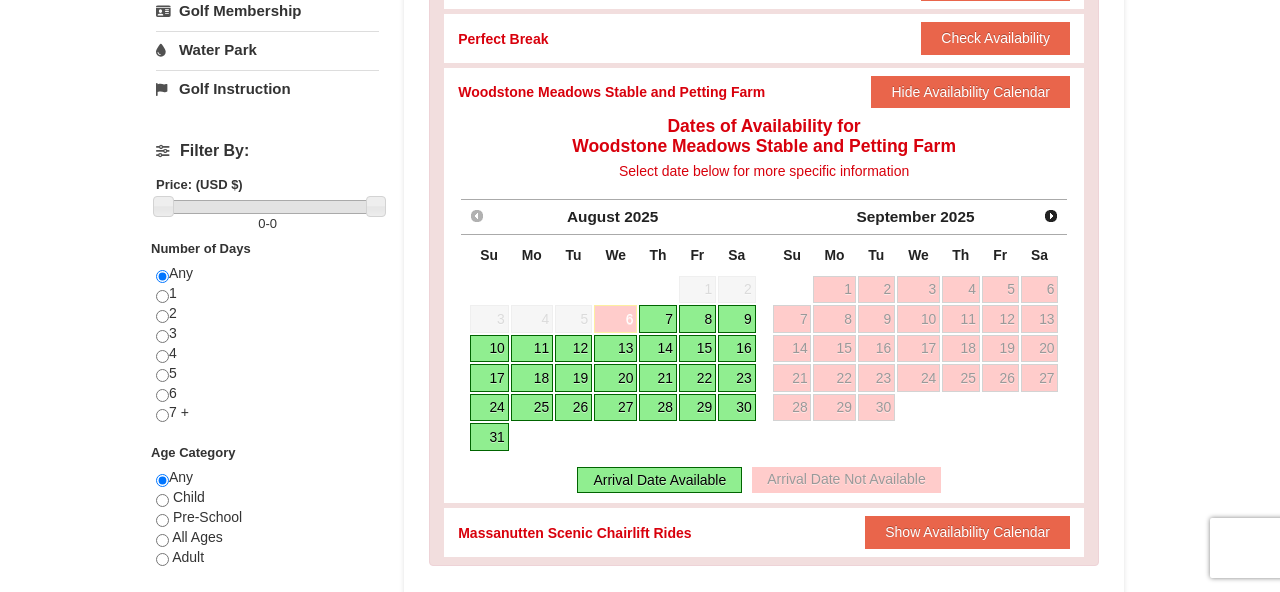 scroll, scrollTop: 643, scrollLeft: 0, axis: vertical 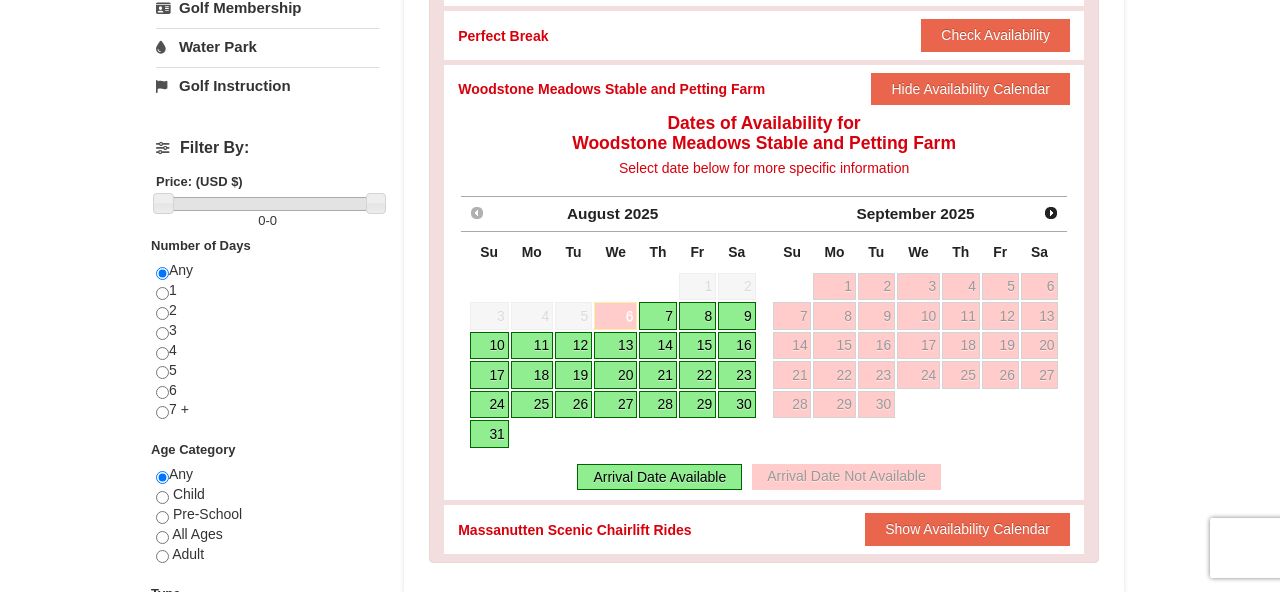 click on "10" at bounding box center (489, 346) 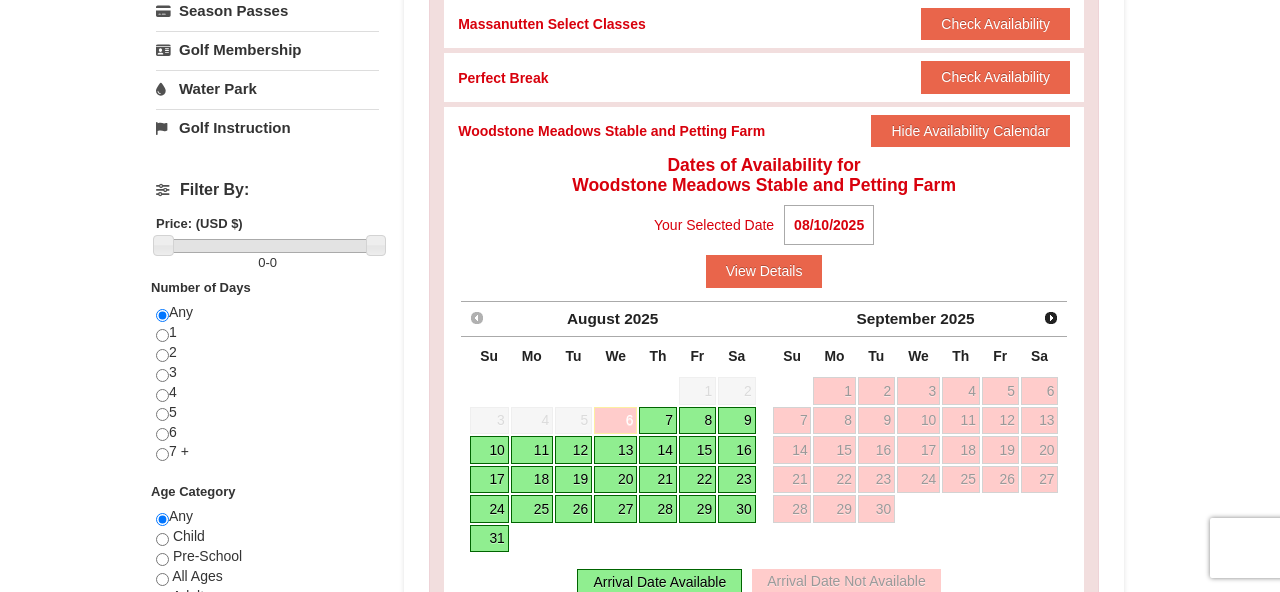 scroll, scrollTop: 566, scrollLeft: 0, axis: vertical 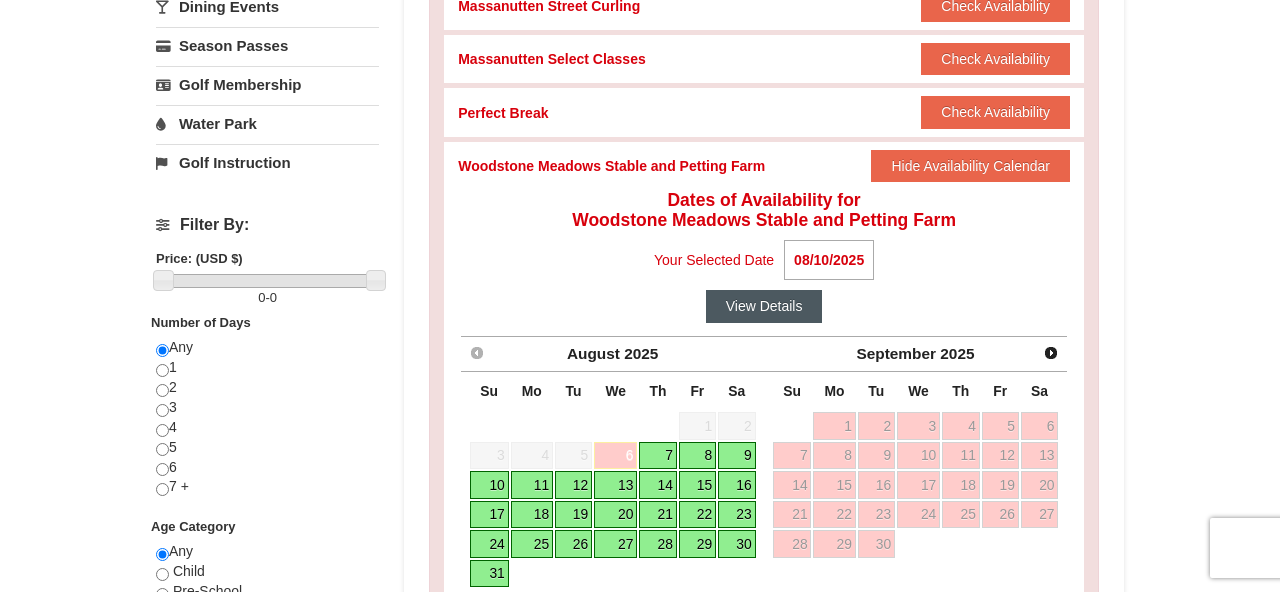 click on "View Details" at bounding box center (764, 306) 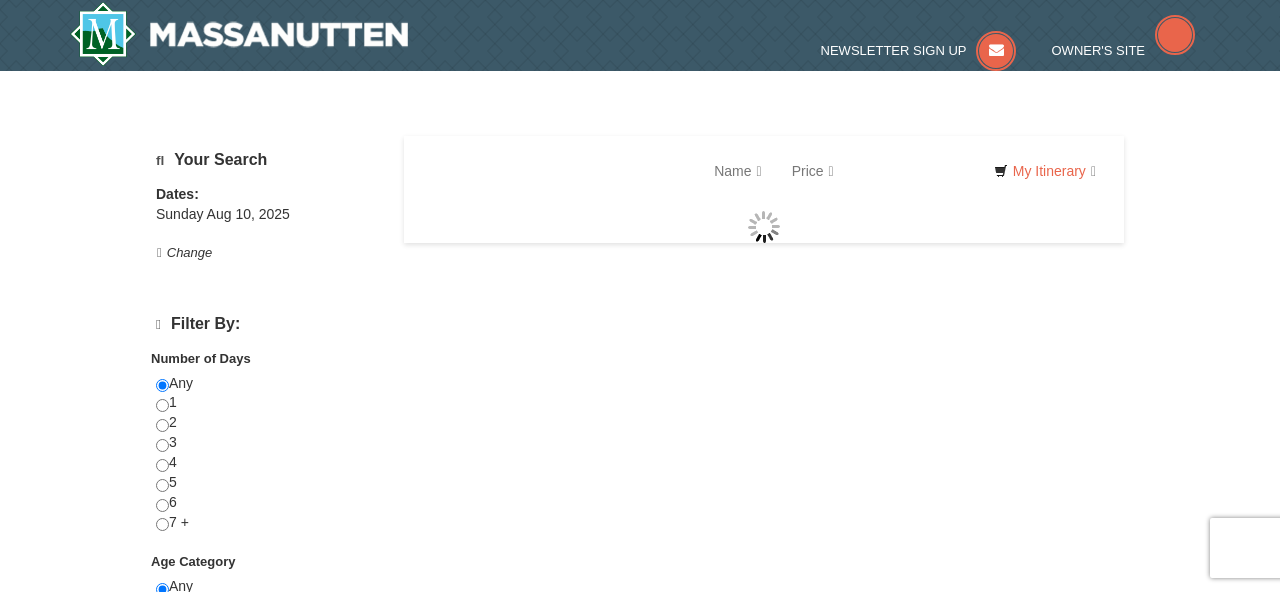 scroll, scrollTop: 0, scrollLeft: 0, axis: both 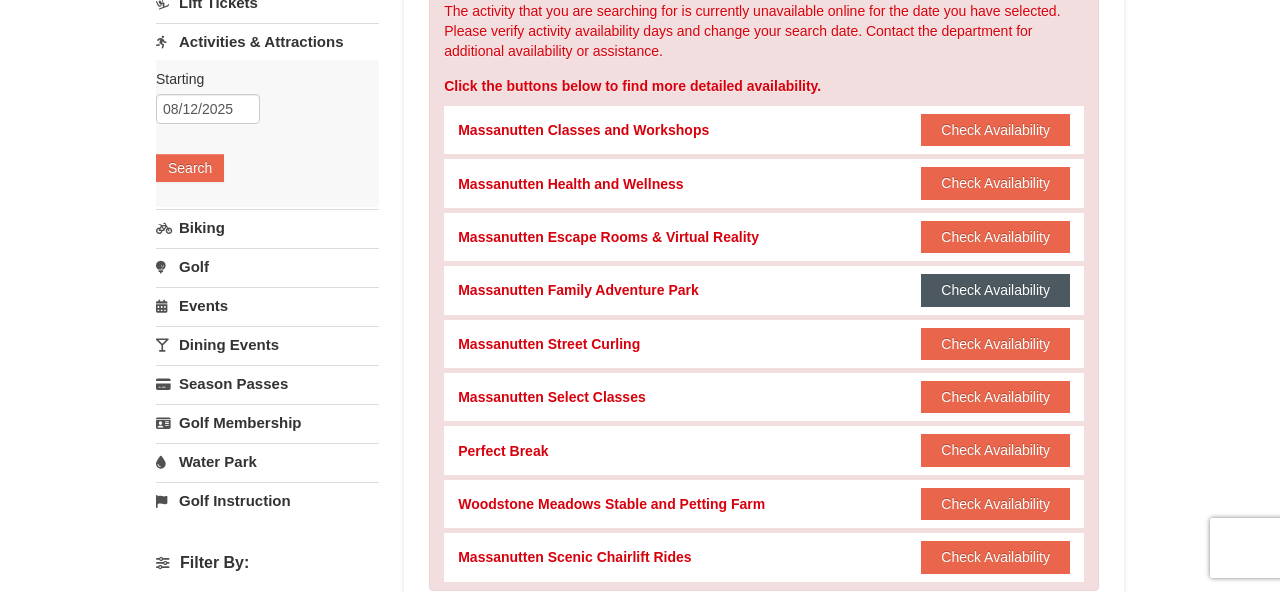 click on "Check Availability" at bounding box center [995, 290] 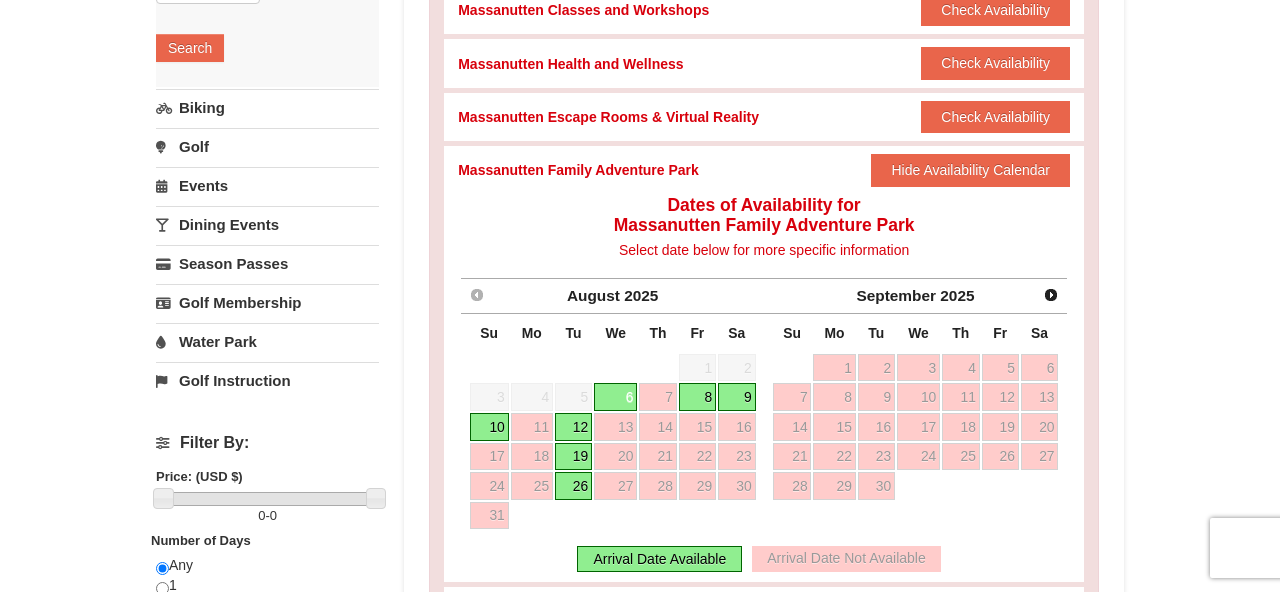 scroll, scrollTop: 347, scrollLeft: 0, axis: vertical 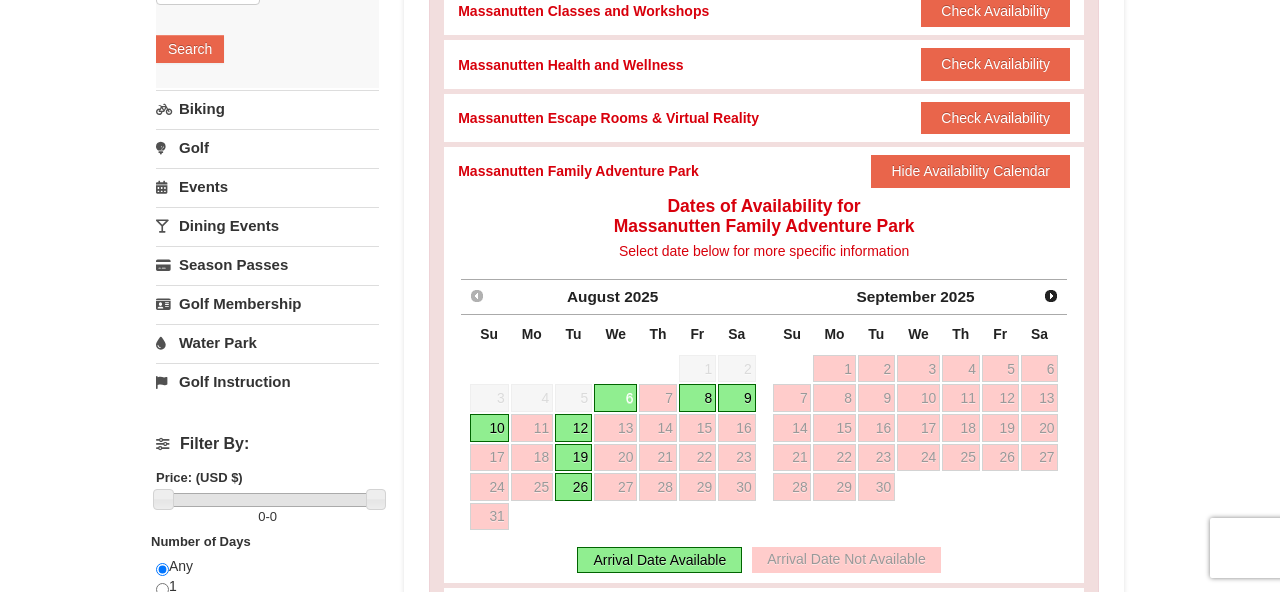 click on "12" at bounding box center (573, 428) 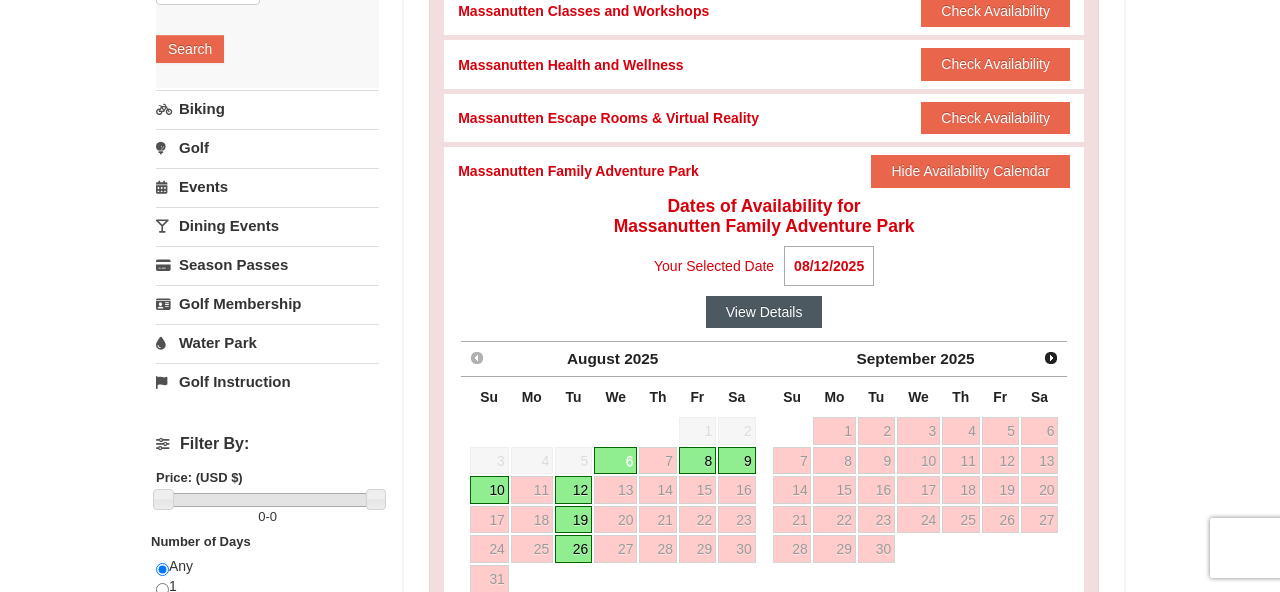 click on "View Details" at bounding box center [764, 312] 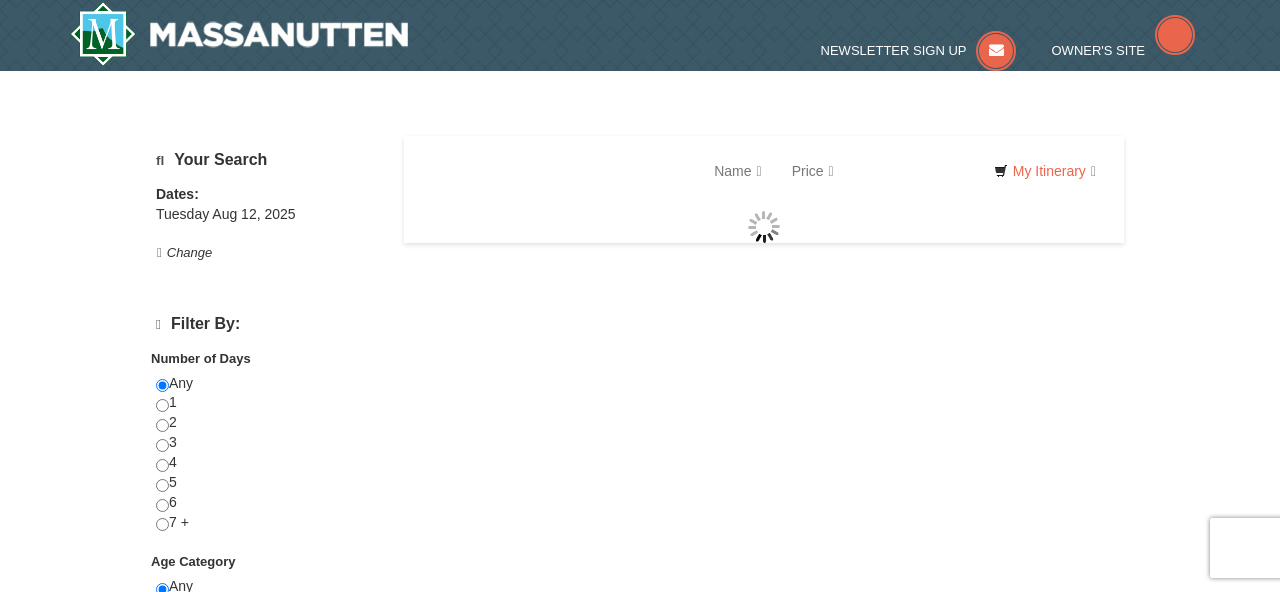 scroll, scrollTop: 0, scrollLeft: 0, axis: both 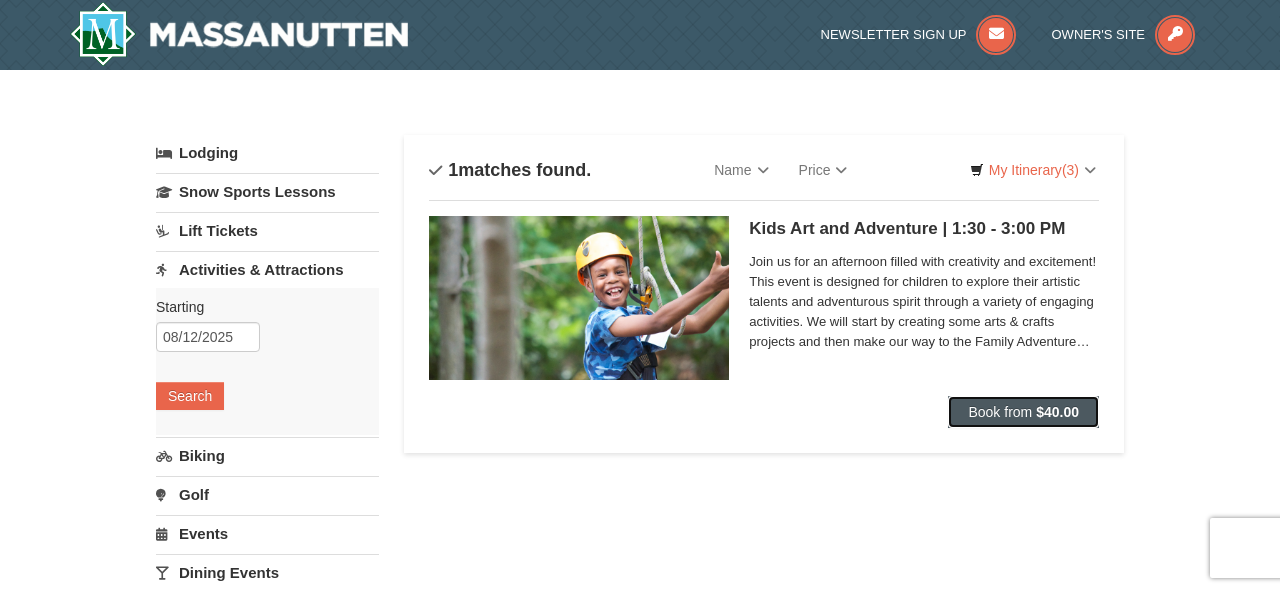click on "Book from" at bounding box center (1000, 412) 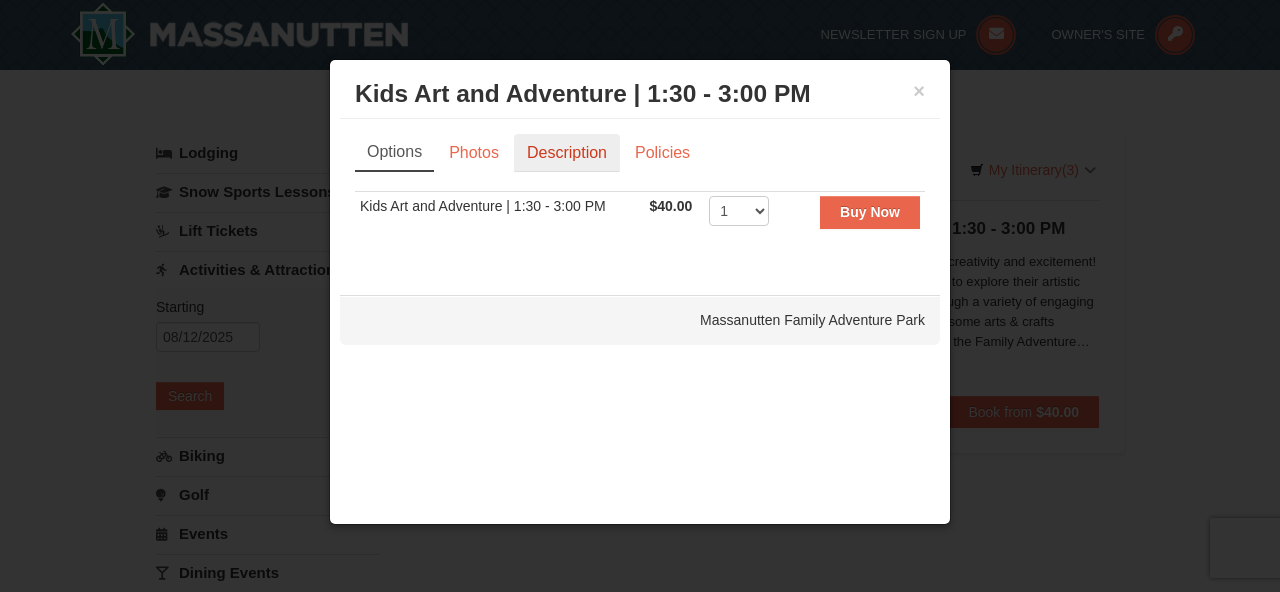 click on "Description" at bounding box center [567, 153] 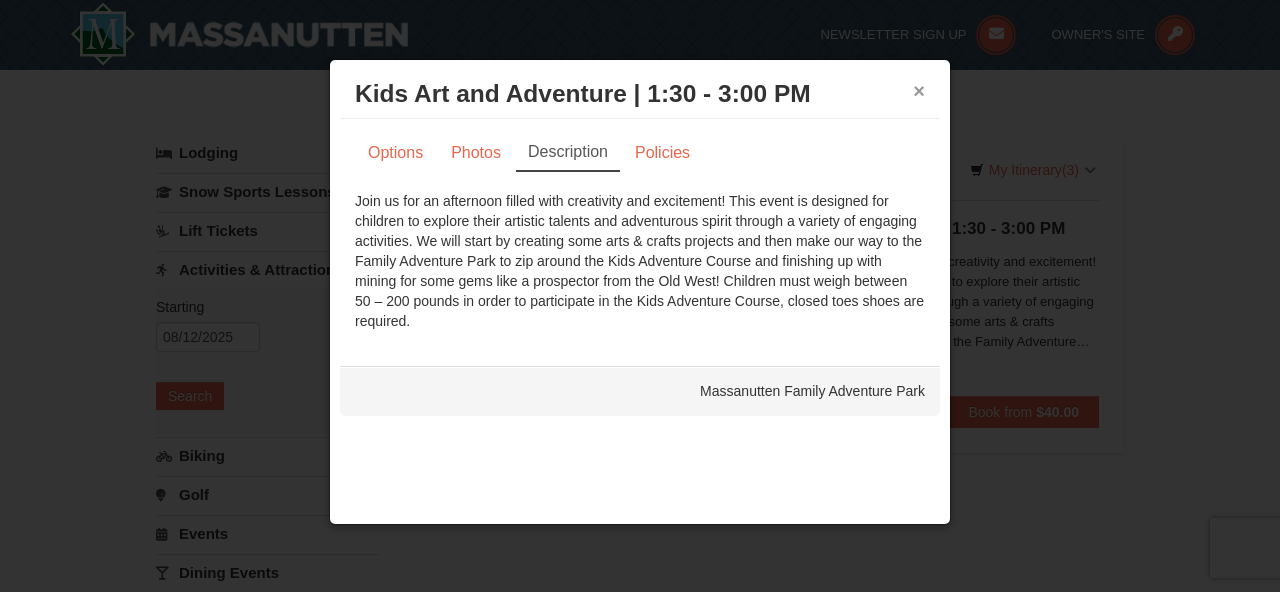 click on "×" at bounding box center [919, 91] 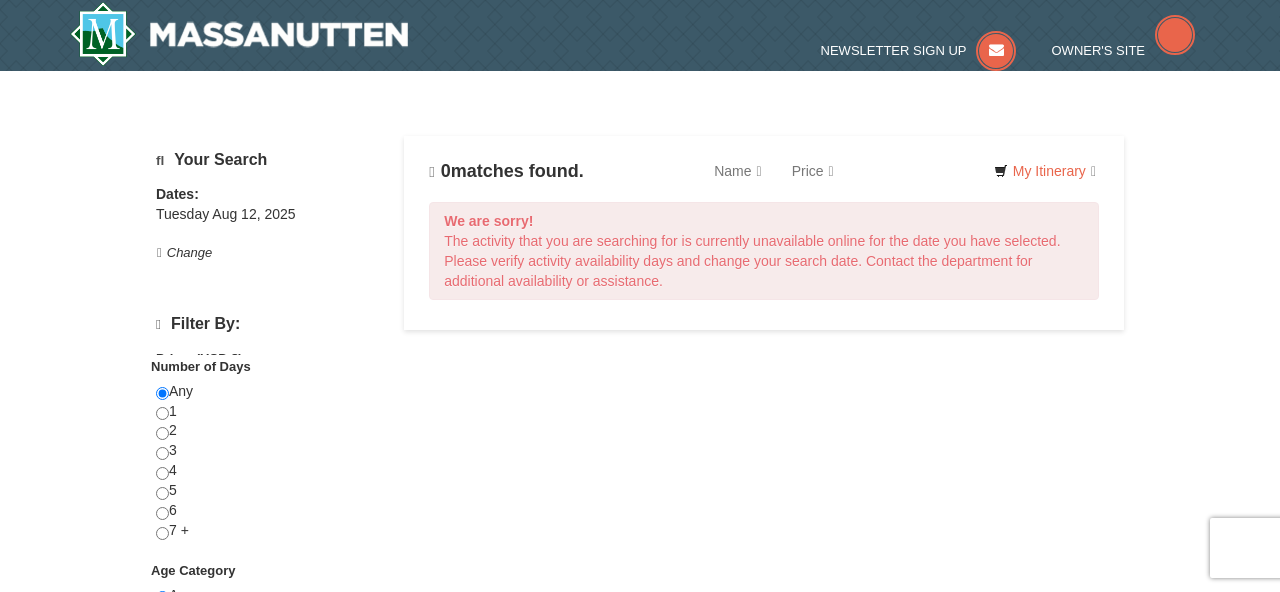 scroll, scrollTop: 359, scrollLeft: 0, axis: vertical 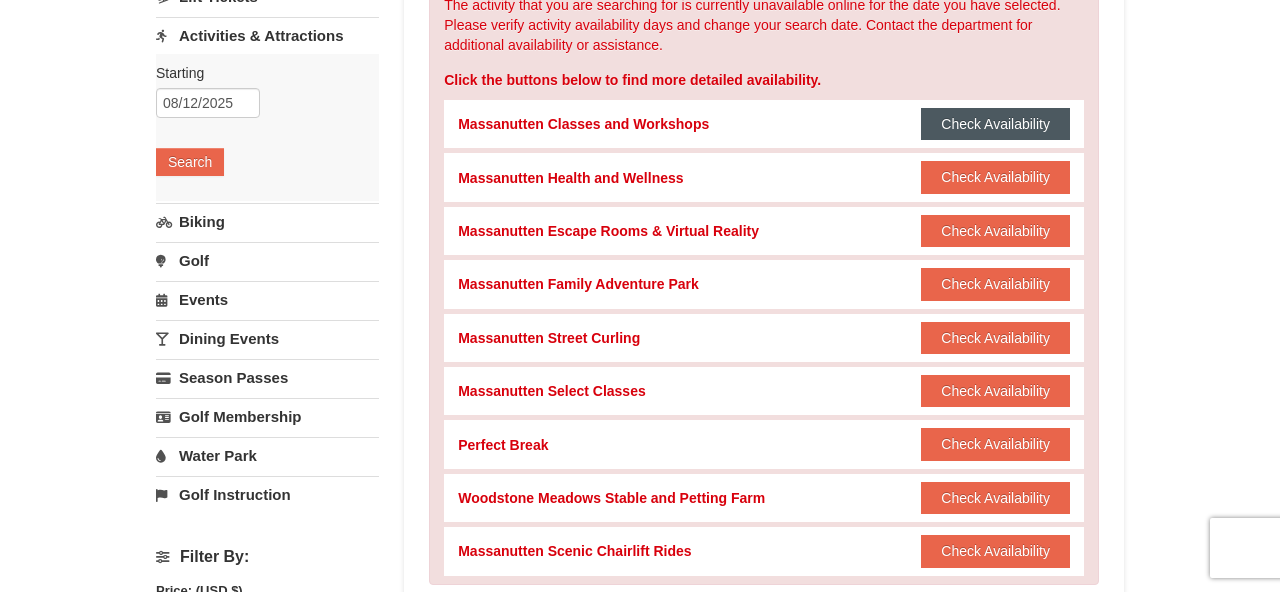 click on "Check Availability" at bounding box center [995, 124] 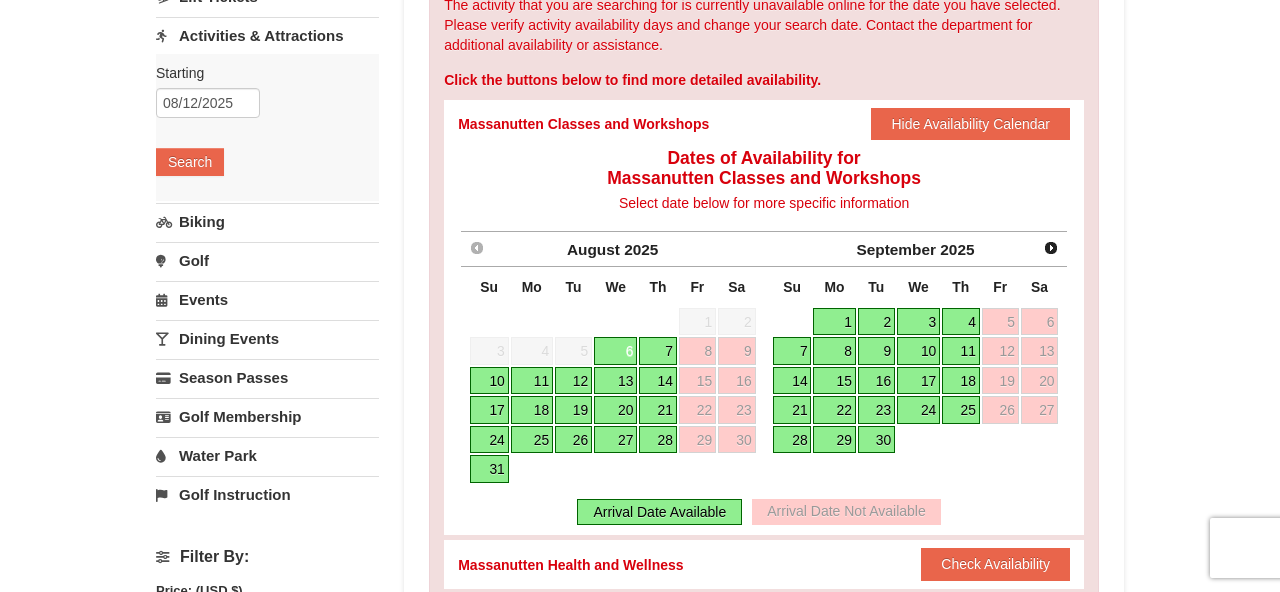 click on "10" at bounding box center (489, 381) 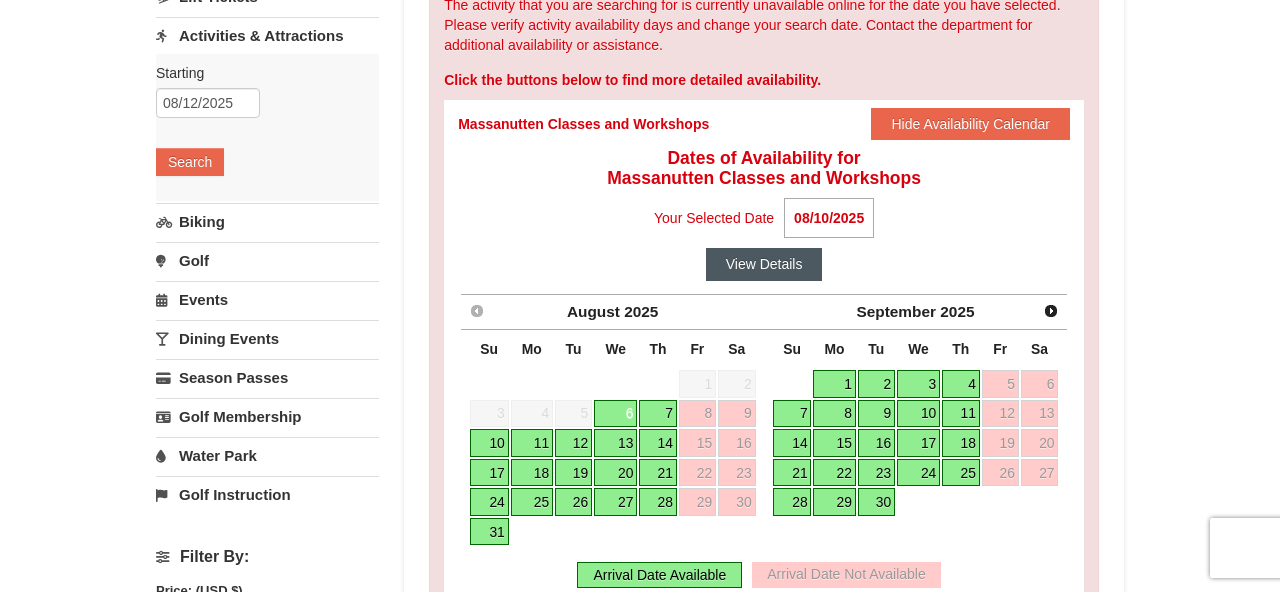 click on "View Details" at bounding box center [764, 264] 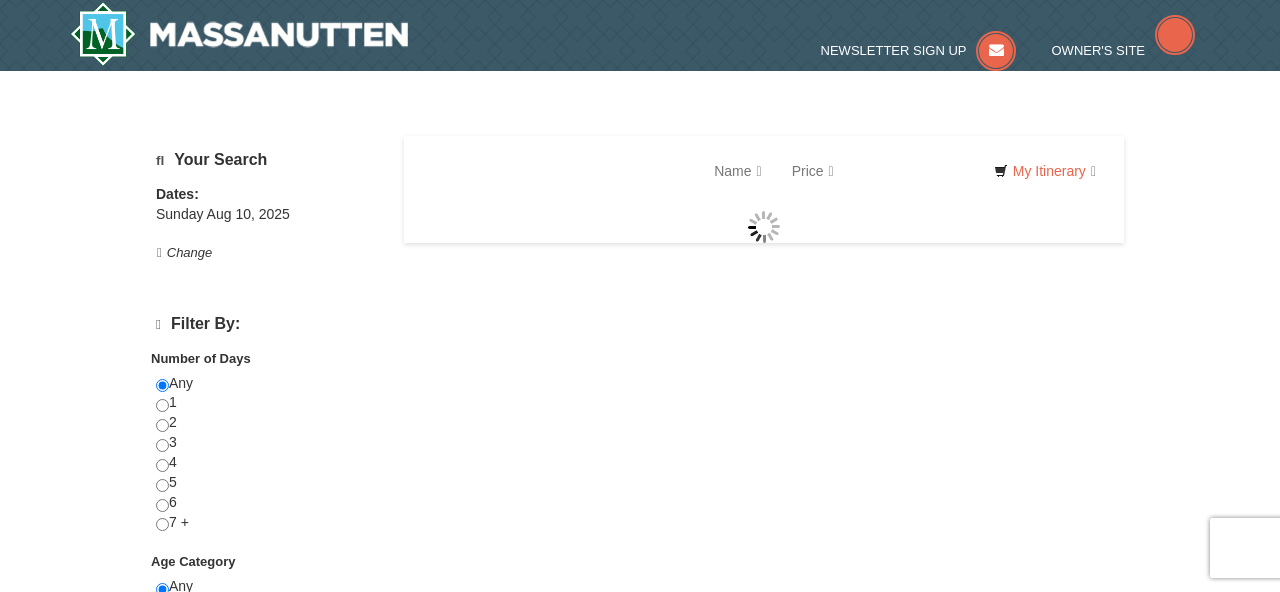 scroll, scrollTop: 0, scrollLeft: 0, axis: both 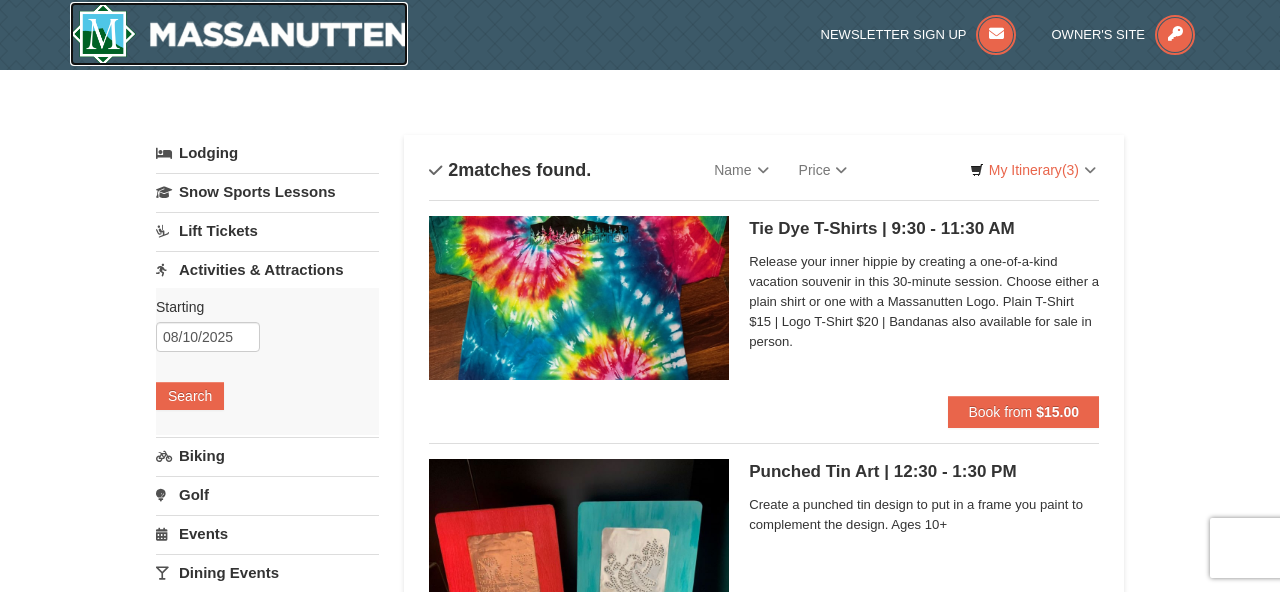 click at bounding box center [239, 34] 